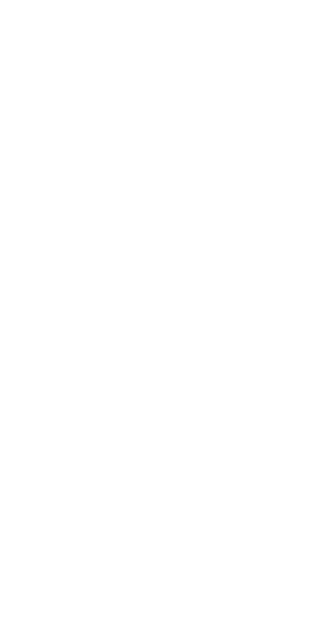 scroll, scrollTop: 0, scrollLeft: 0, axis: both 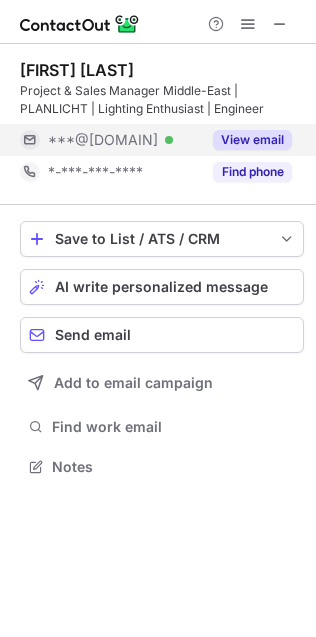 click on "***@planlicht.com" at bounding box center (103, 140) 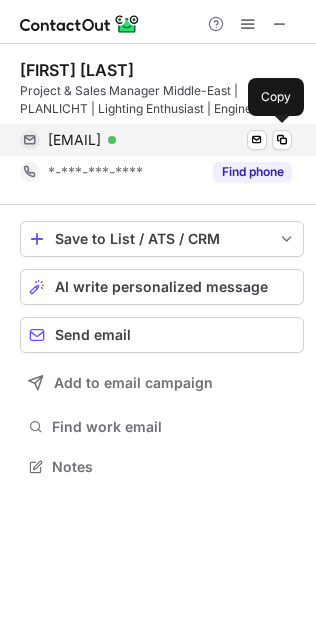 click on "lukas.wilfling@planlicht.com" at bounding box center [74, 140] 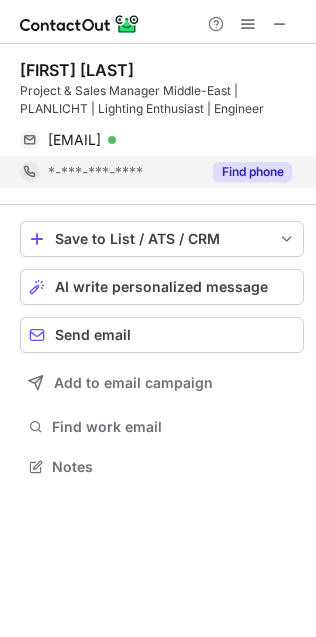 click on "*-***-***-****" at bounding box center (124, 172) 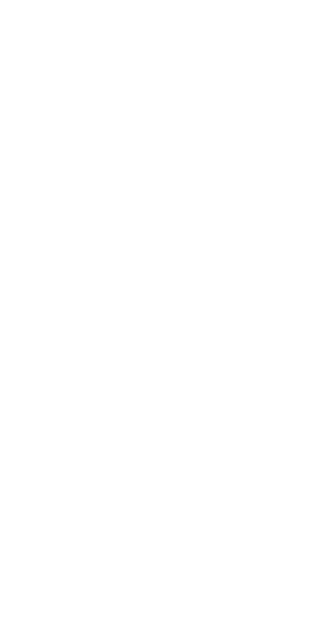 scroll, scrollTop: 0, scrollLeft: 0, axis: both 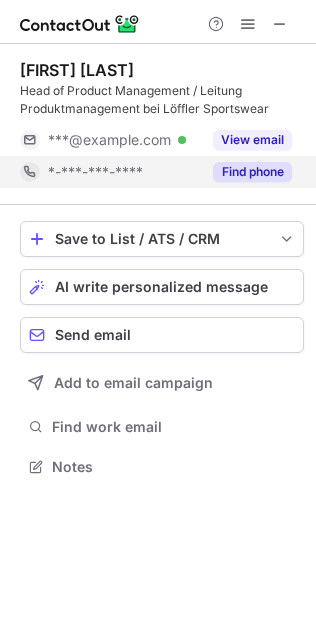 click on "*-***-***-****" at bounding box center [95, 172] 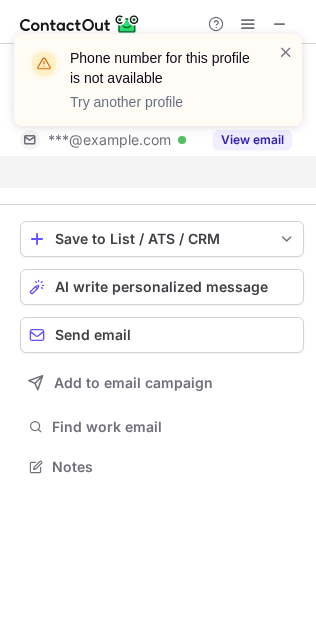 scroll, scrollTop: 421, scrollLeft: 316, axis: both 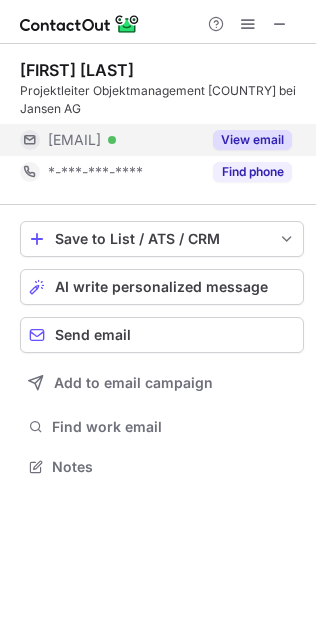click on "[EMAIL]" at bounding box center [74, 140] 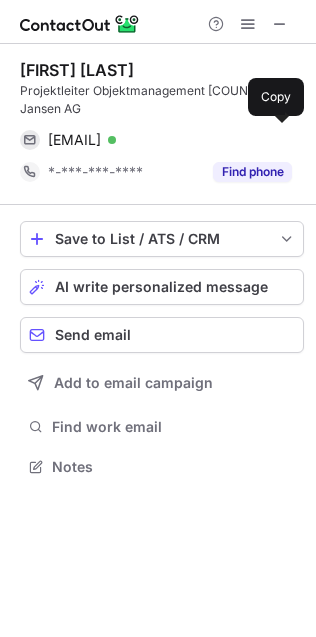 click on "sven.wittwer@jansen.com" at bounding box center (74, 140) 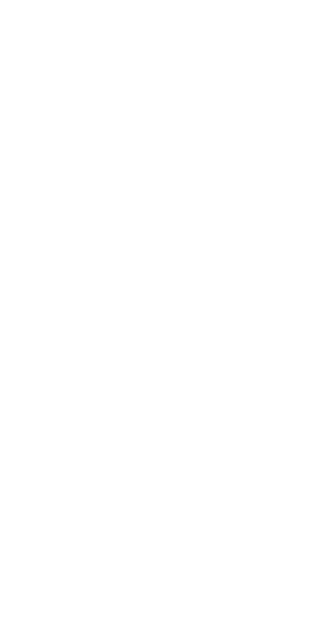 scroll, scrollTop: 0, scrollLeft: 0, axis: both 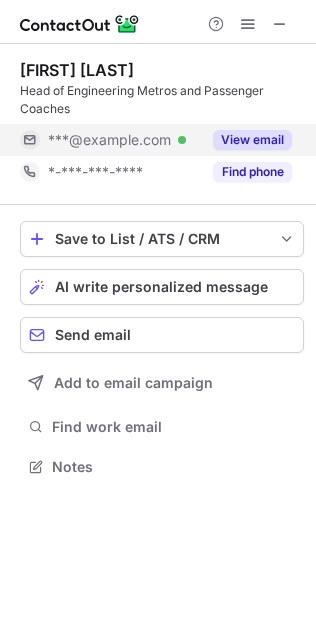 click on "***@example.com" at bounding box center [109, 140] 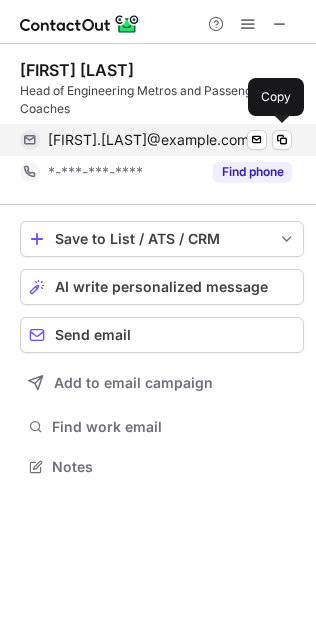 click on "[FIRST].[LAST]@example.com" at bounding box center (148, 140) 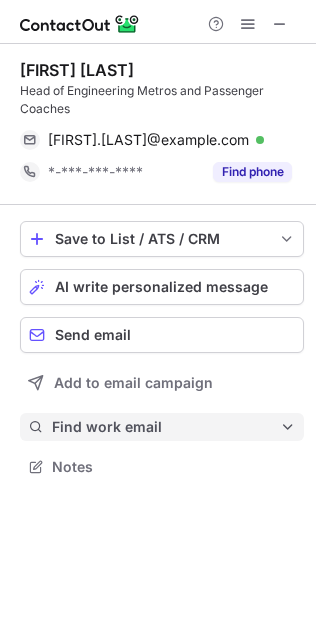 click on "Find work email" at bounding box center [162, 427] 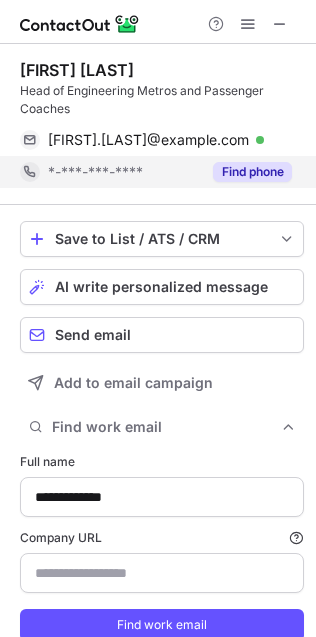 click on "*-***-***-****" at bounding box center (124, 172) 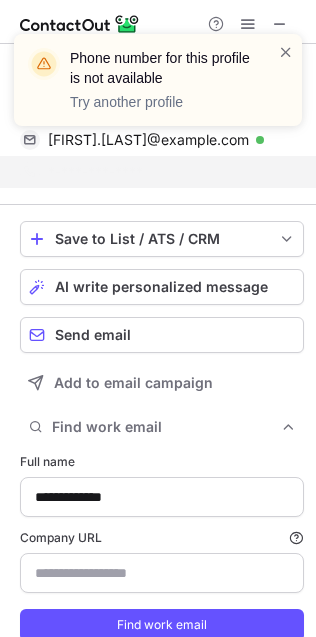scroll, scrollTop: 633, scrollLeft: 303, axis: both 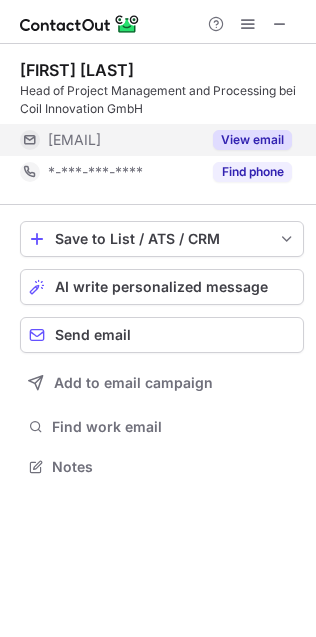 click on "support@example.com" at bounding box center (110, 140) 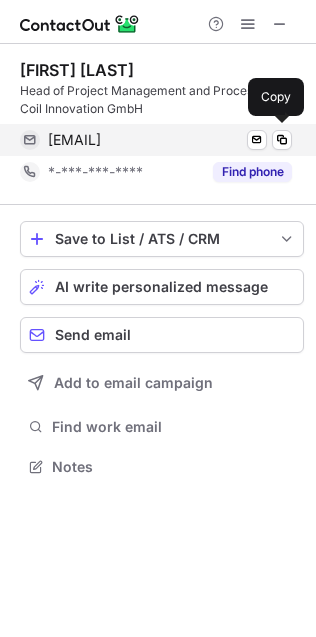 click on "wolfgang.rotzer@coilinnovation.at" at bounding box center (74, 140) 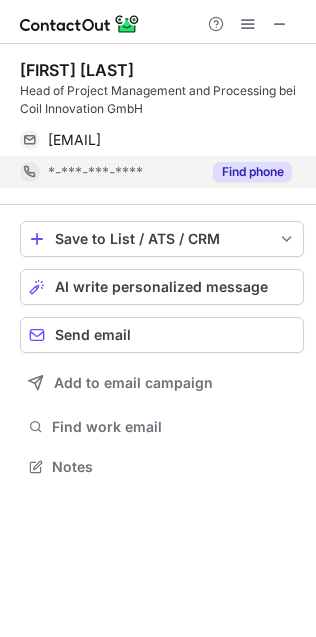 click on "*-***-***-****" at bounding box center [95, 172] 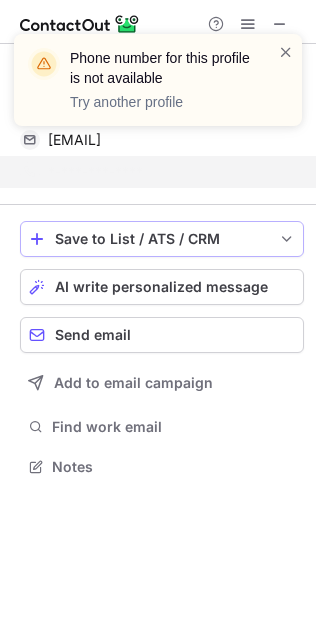 scroll, scrollTop: 421, scrollLeft: 316, axis: both 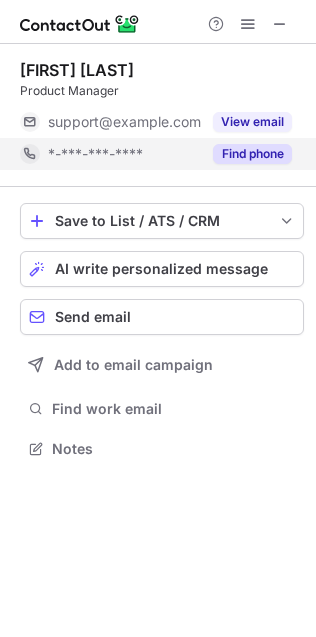 click on "*-***-***-****" at bounding box center (95, 154) 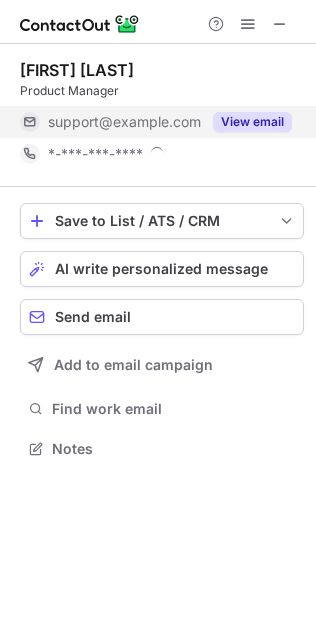 click on "support@example.com" at bounding box center [124, 122] 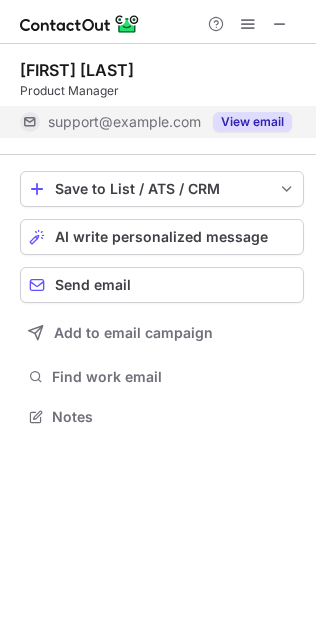 scroll, scrollTop: 403, scrollLeft: 316, axis: both 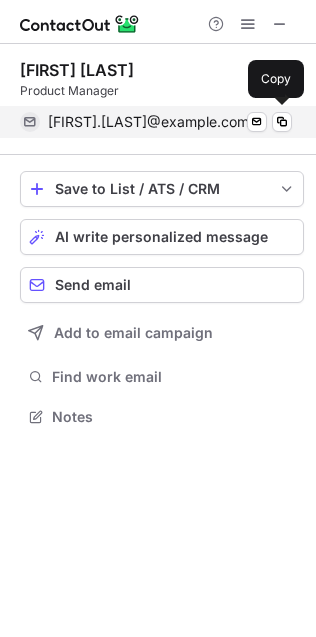 click on "christian.gruberbauer@coilinnovation.at" at bounding box center (148, 122) 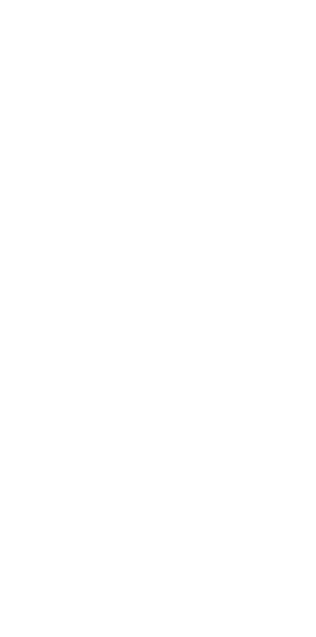 scroll, scrollTop: 0, scrollLeft: 0, axis: both 